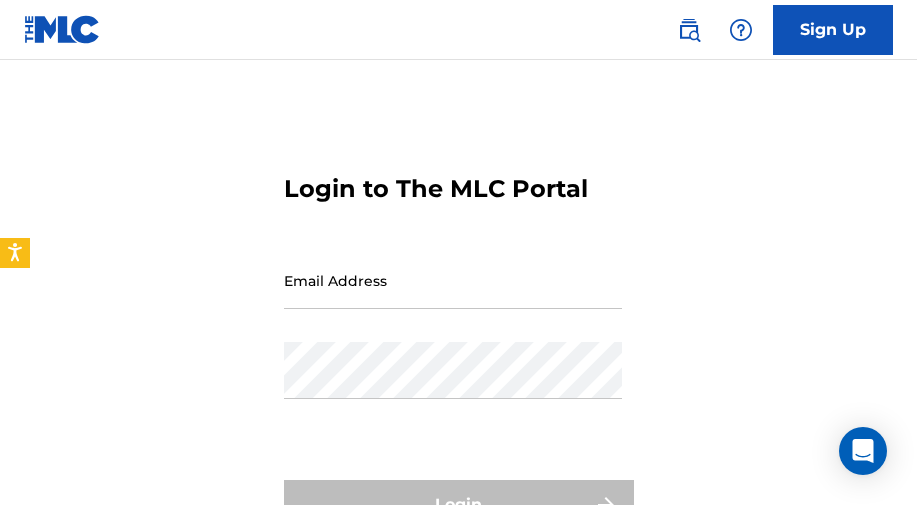 scroll, scrollTop: 0, scrollLeft: 0, axis: both 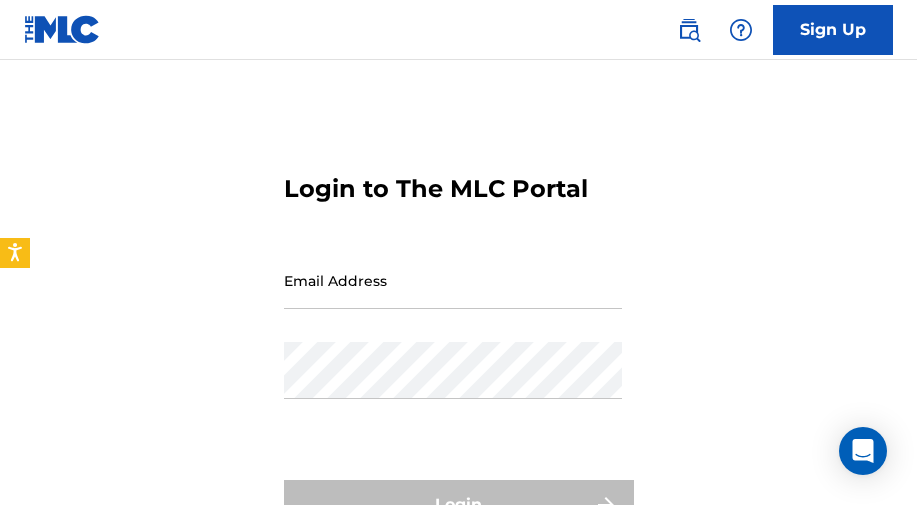 click on "Email Address" at bounding box center [453, 280] 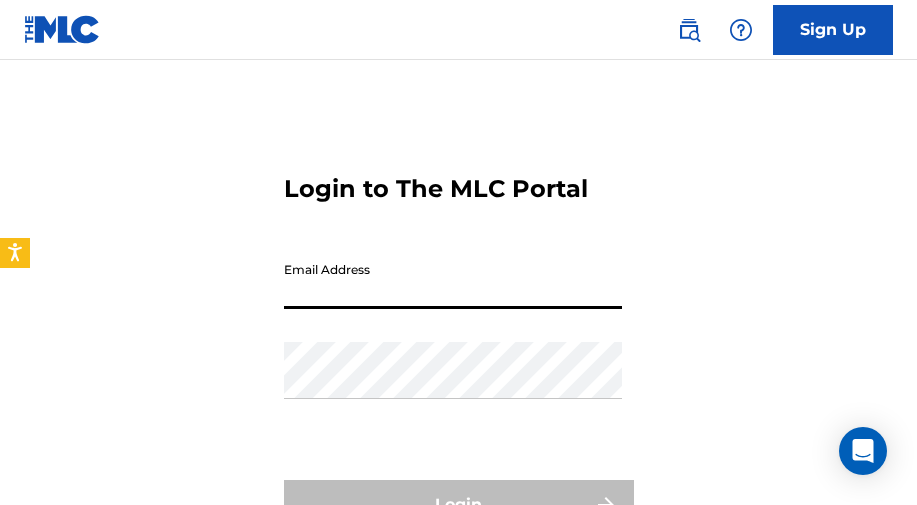 type on "[EMAIL_ADDRESS][DOMAIN_NAME]" 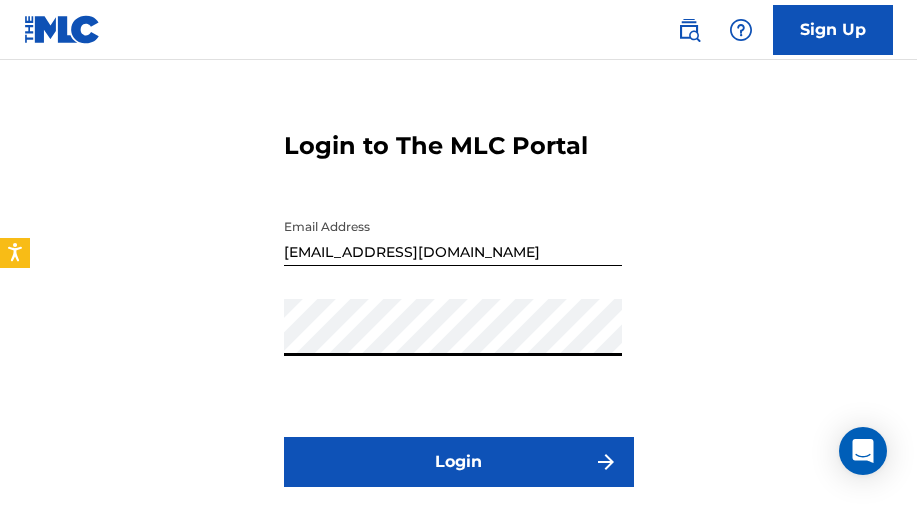 scroll, scrollTop: 138, scrollLeft: 0, axis: vertical 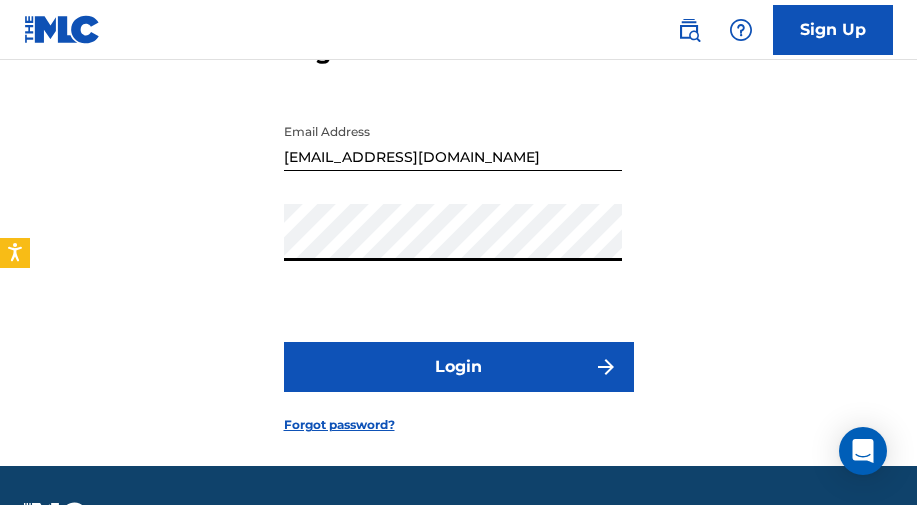 click on "Login" at bounding box center [459, 367] 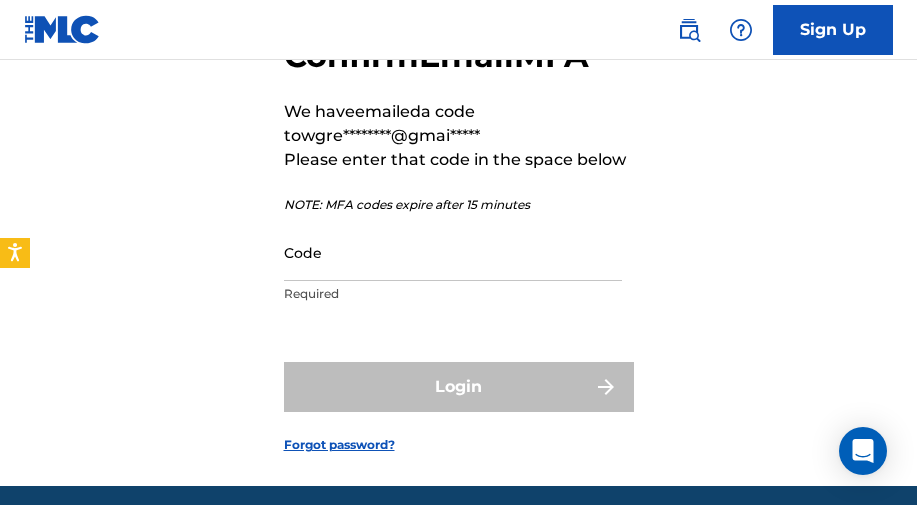 scroll, scrollTop: 158, scrollLeft: 0, axis: vertical 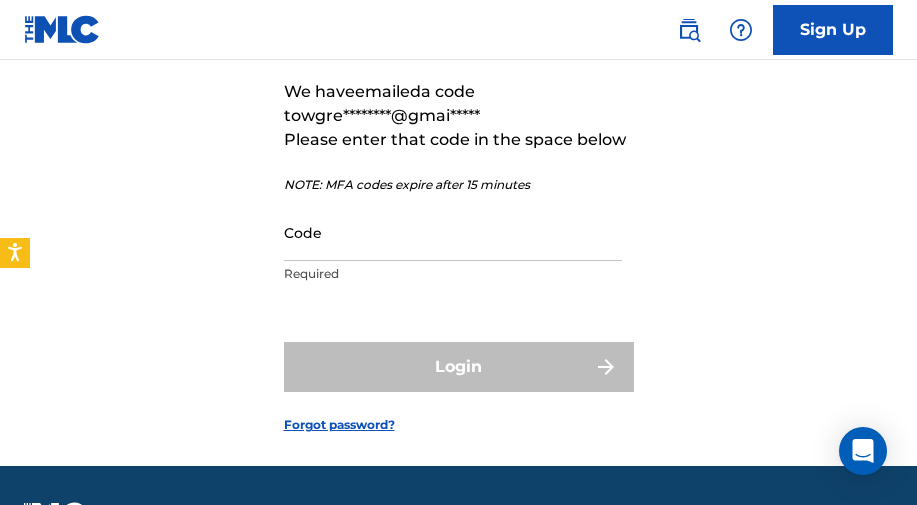 click on "Code" at bounding box center (453, 232) 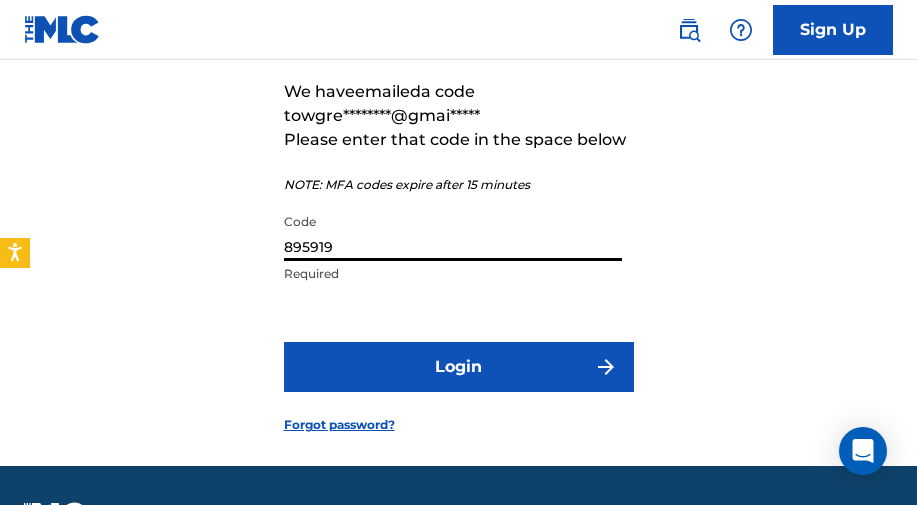 type on "895919" 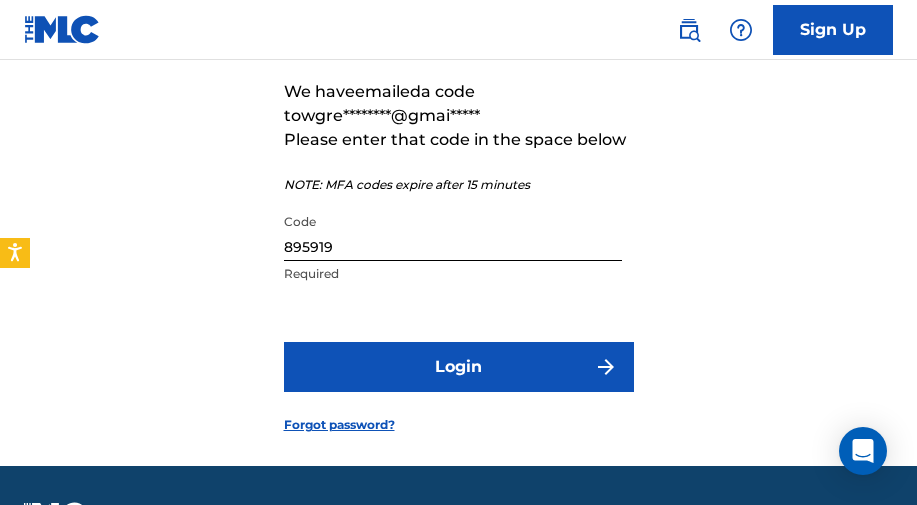 click on "Login" at bounding box center (459, 367) 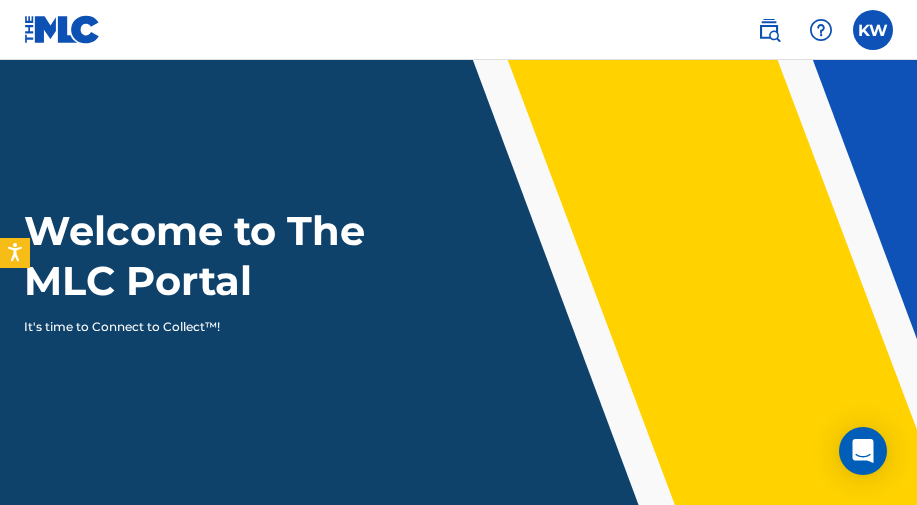 scroll, scrollTop: 493, scrollLeft: 0, axis: vertical 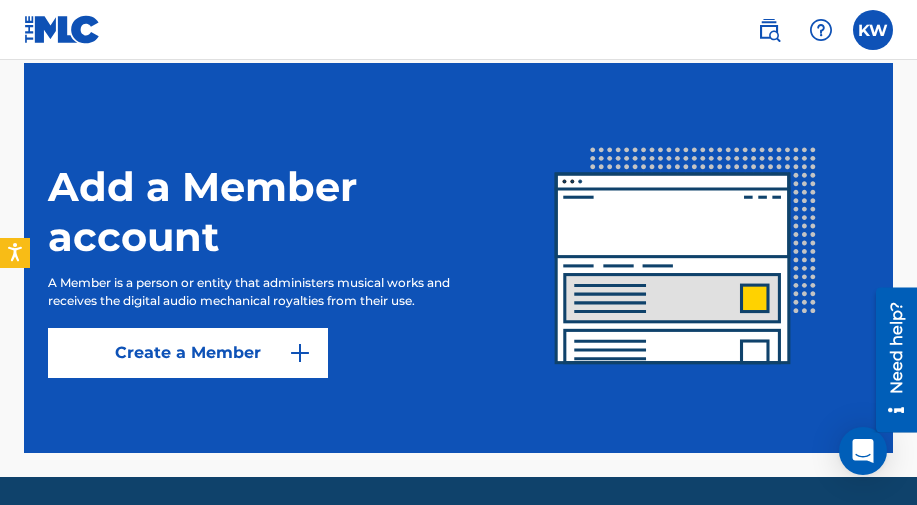 click on "Create a Member" at bounding box center [188, 353] 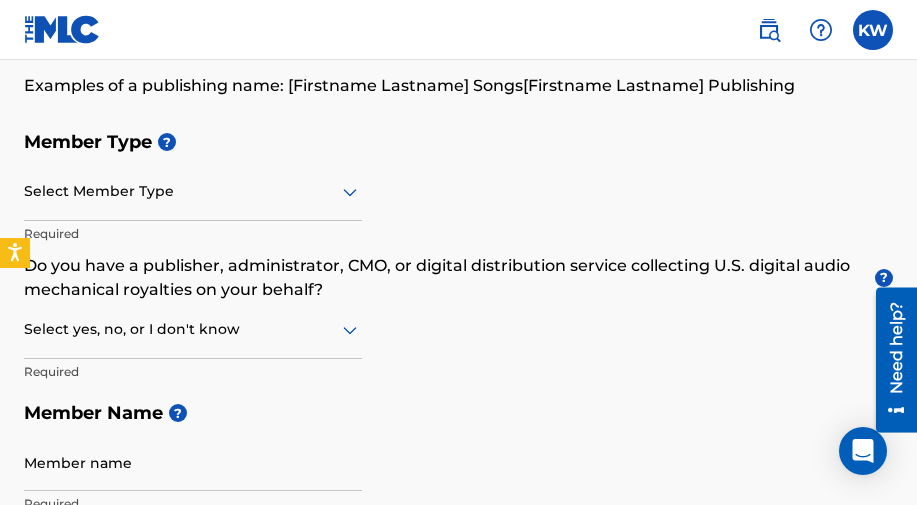 scroll, scrollTop: 186, scrollLeft: 0, axis: vertical 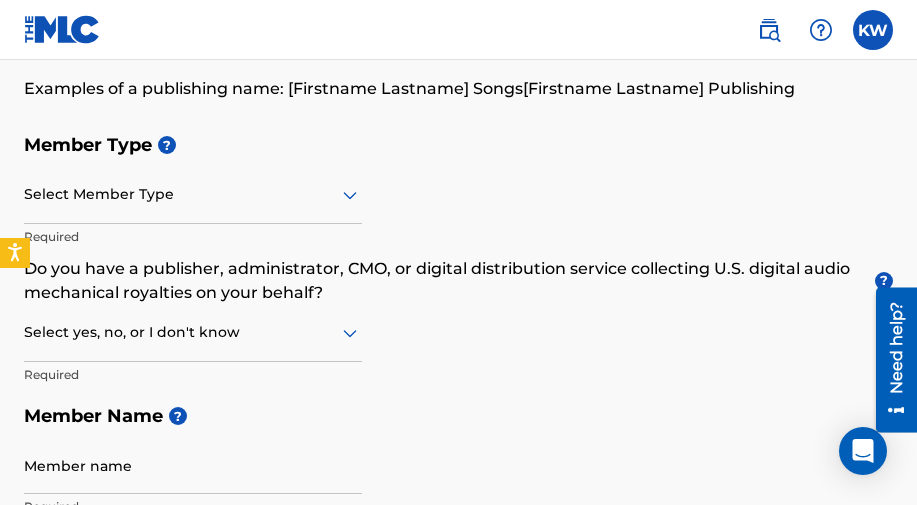 click 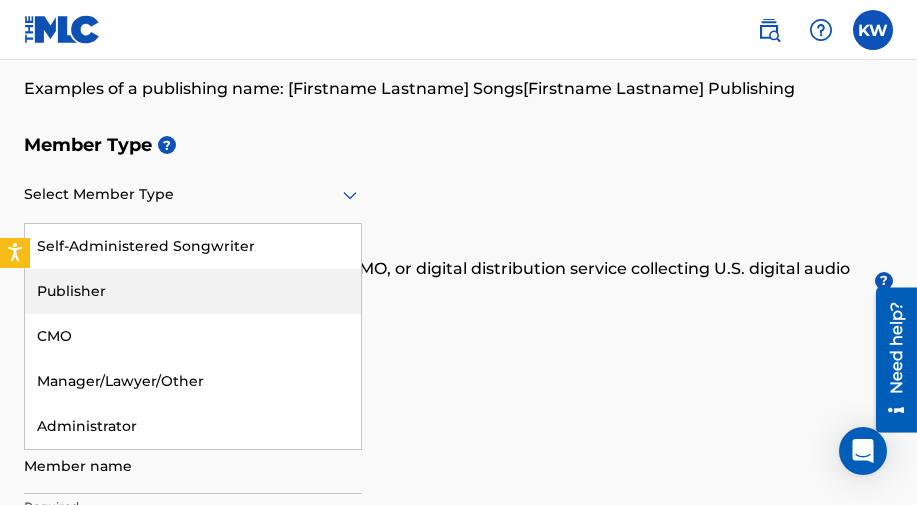 click on "Publisher" at bounding box center [193, 291] 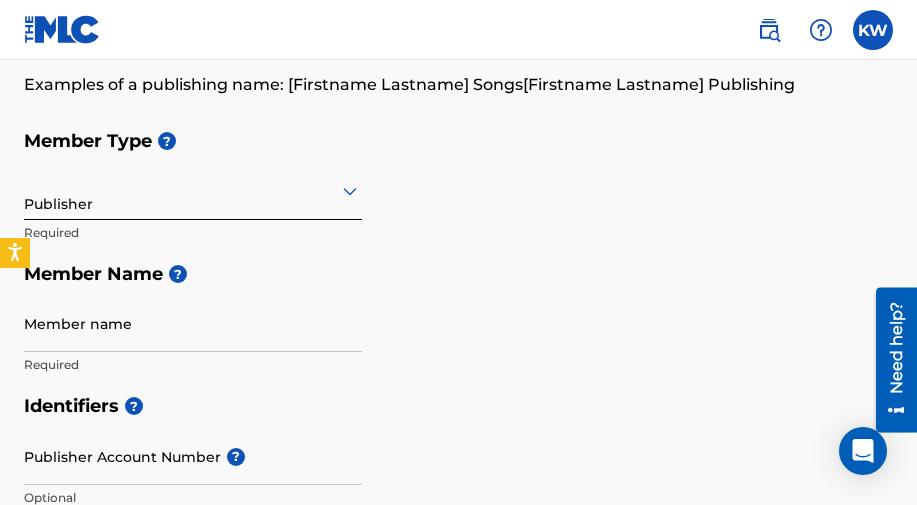 scroll, scrollTop: 194, scrollLeft: 0, axis: vertical 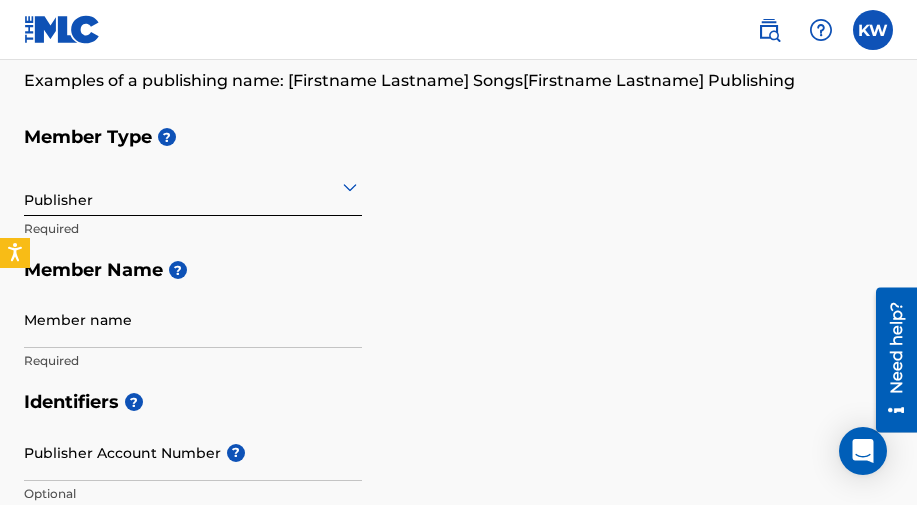 click on "Member name" at bounding box center (193, 319) 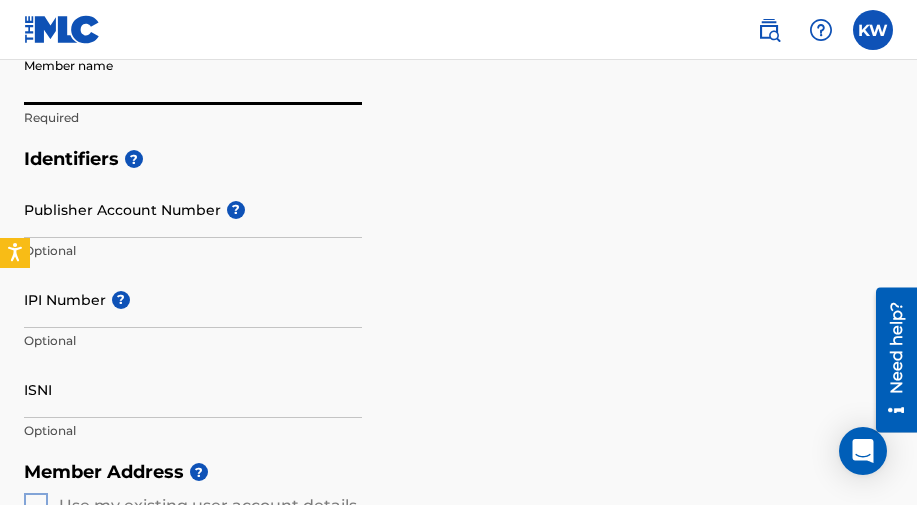 scroll, scrollTop: 393, scrollLeft: 0, axis: vertical 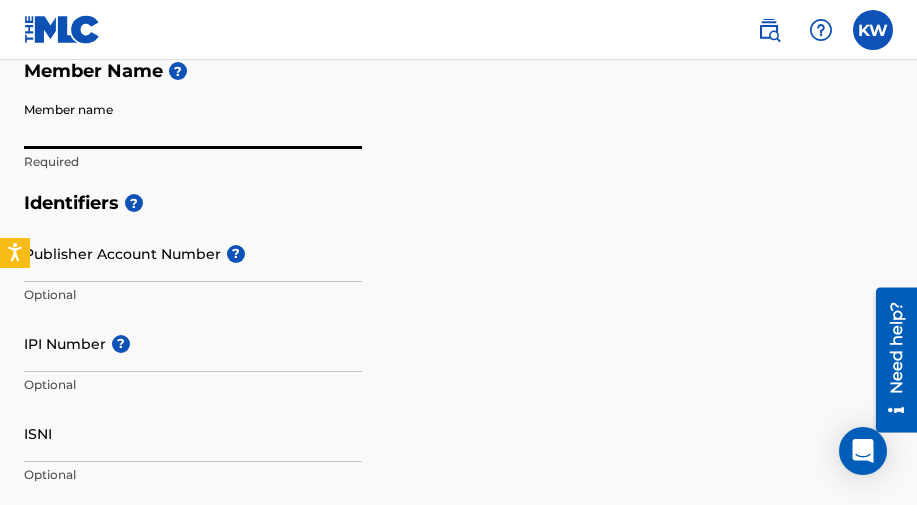 click on "Publisher Account Number ?" at bounding box center (193, 253) 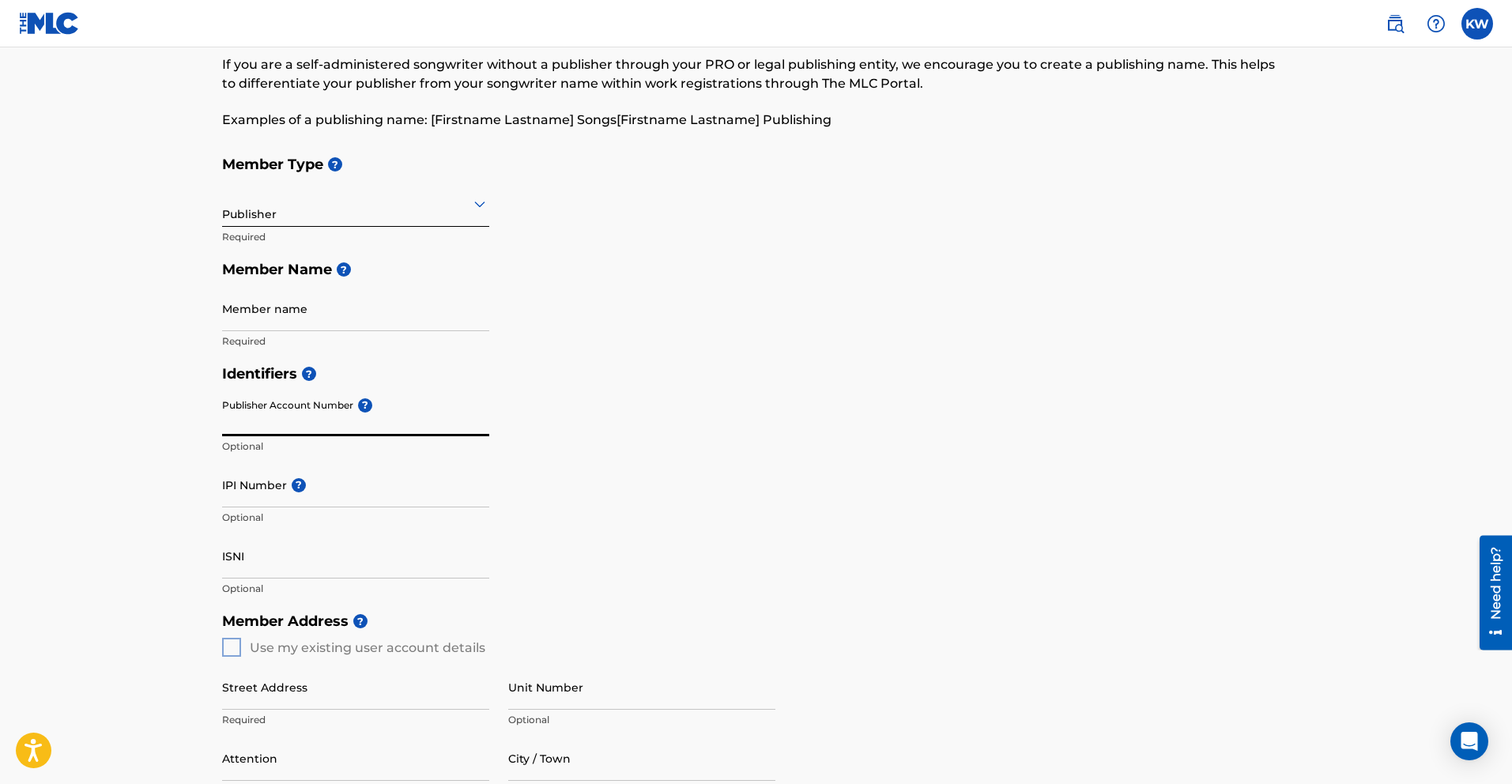 scroll, scrollTop: 496, scrollLeft: 0, axis: vertical 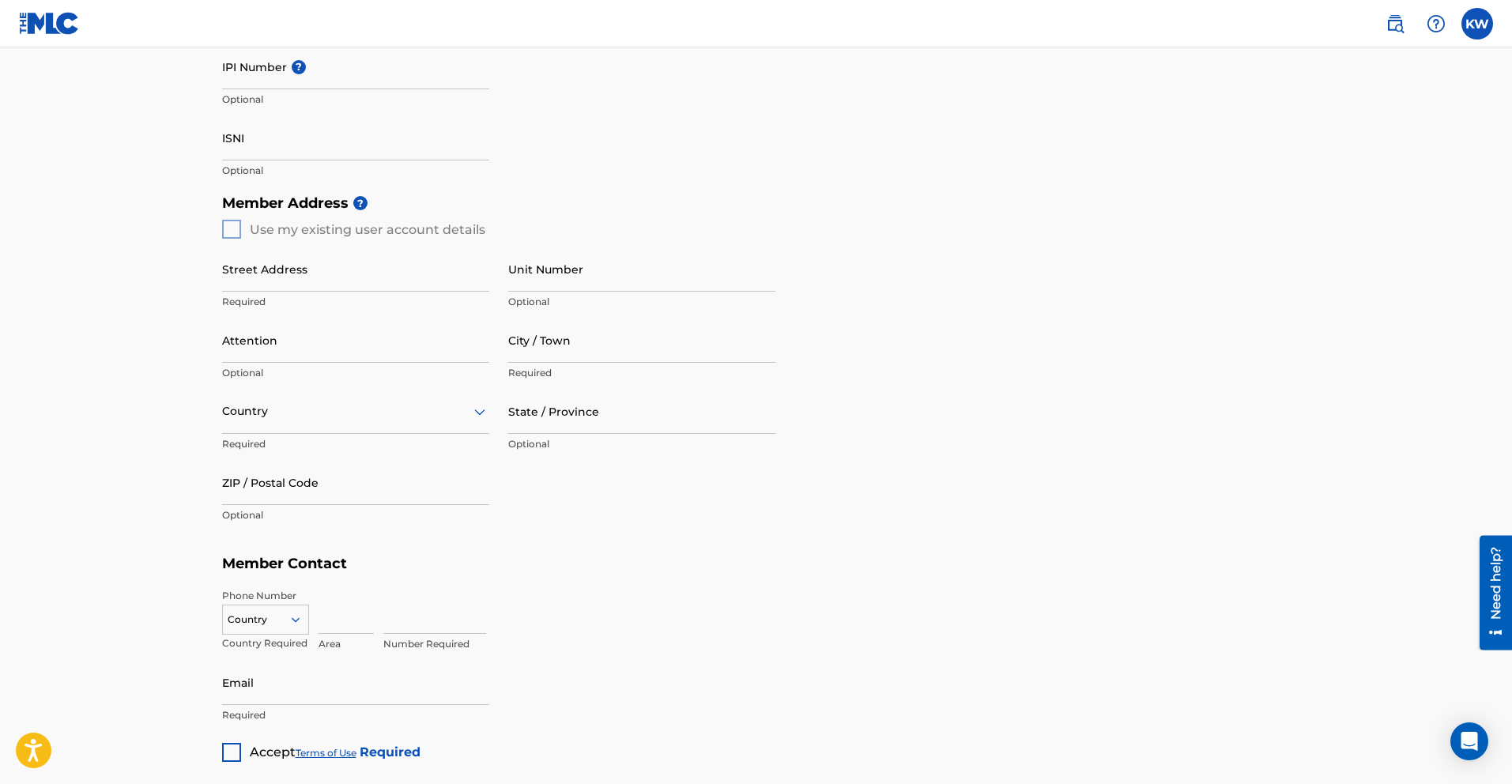 click on "Member Address ? Use my existing user account details Street Address Required Unit Number Optional Attention Optional City / Town Required Country Required State / Province Optional ZIP / Postal Code Optional" at bounding box center [756, 367] 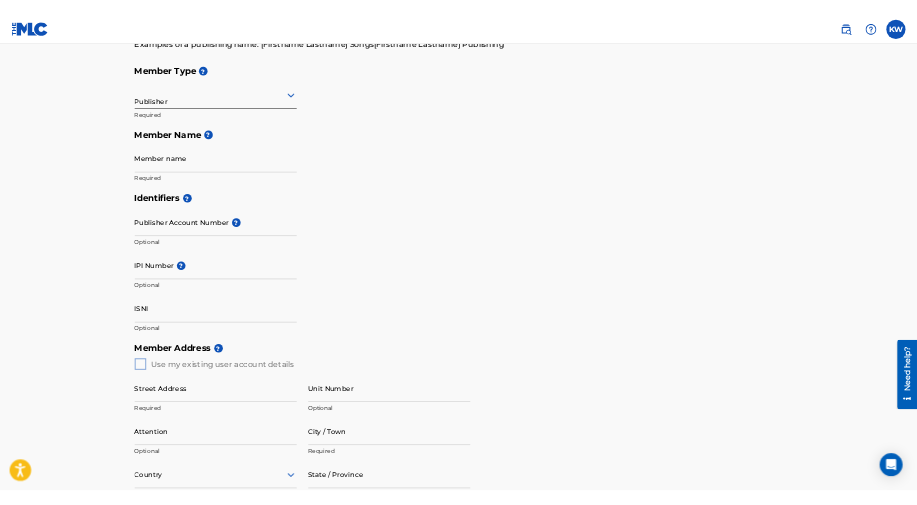 scroll, scrollTop: 189, scrollLeft: 0, axis: vertical 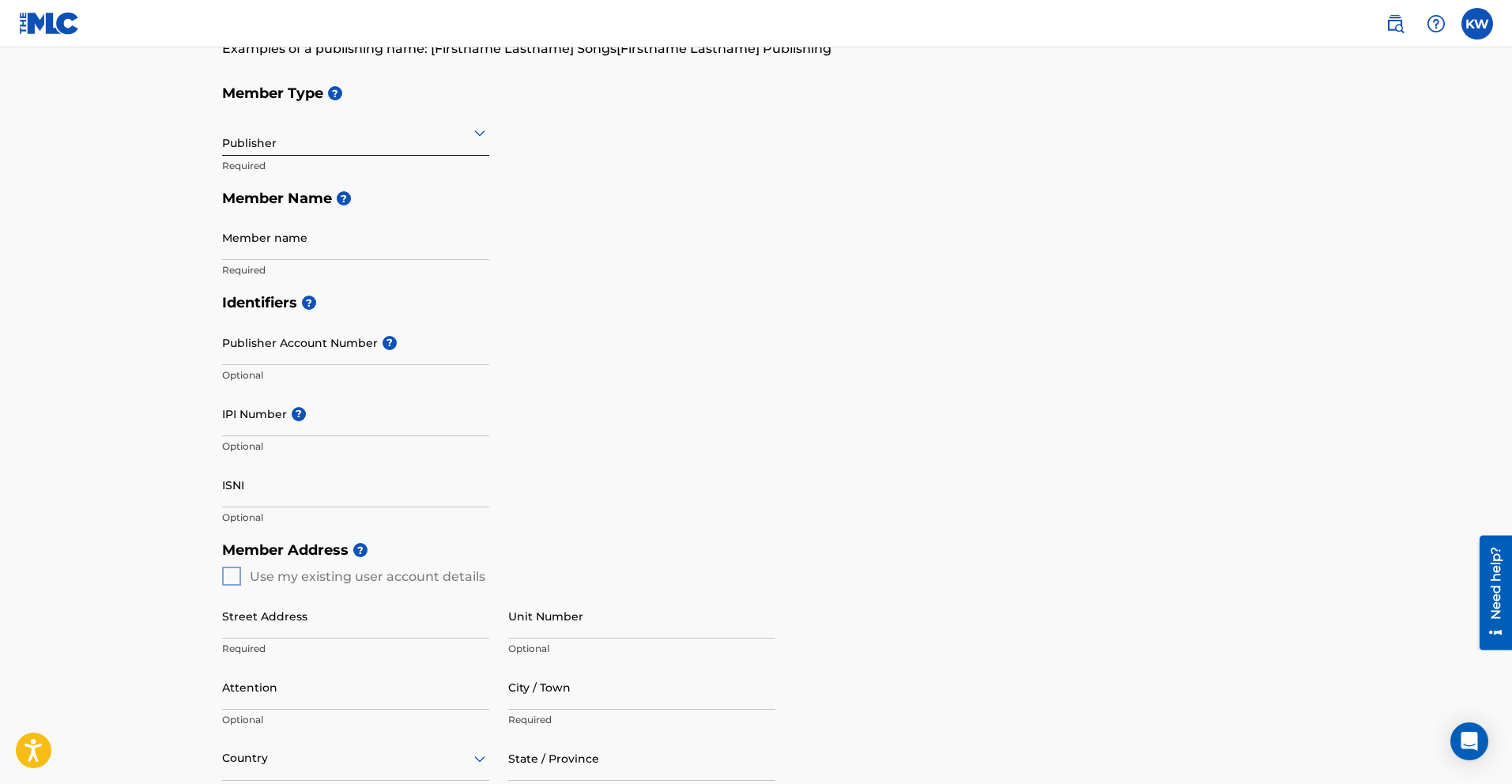 click on "Member name" at bounding box center (356, 237) 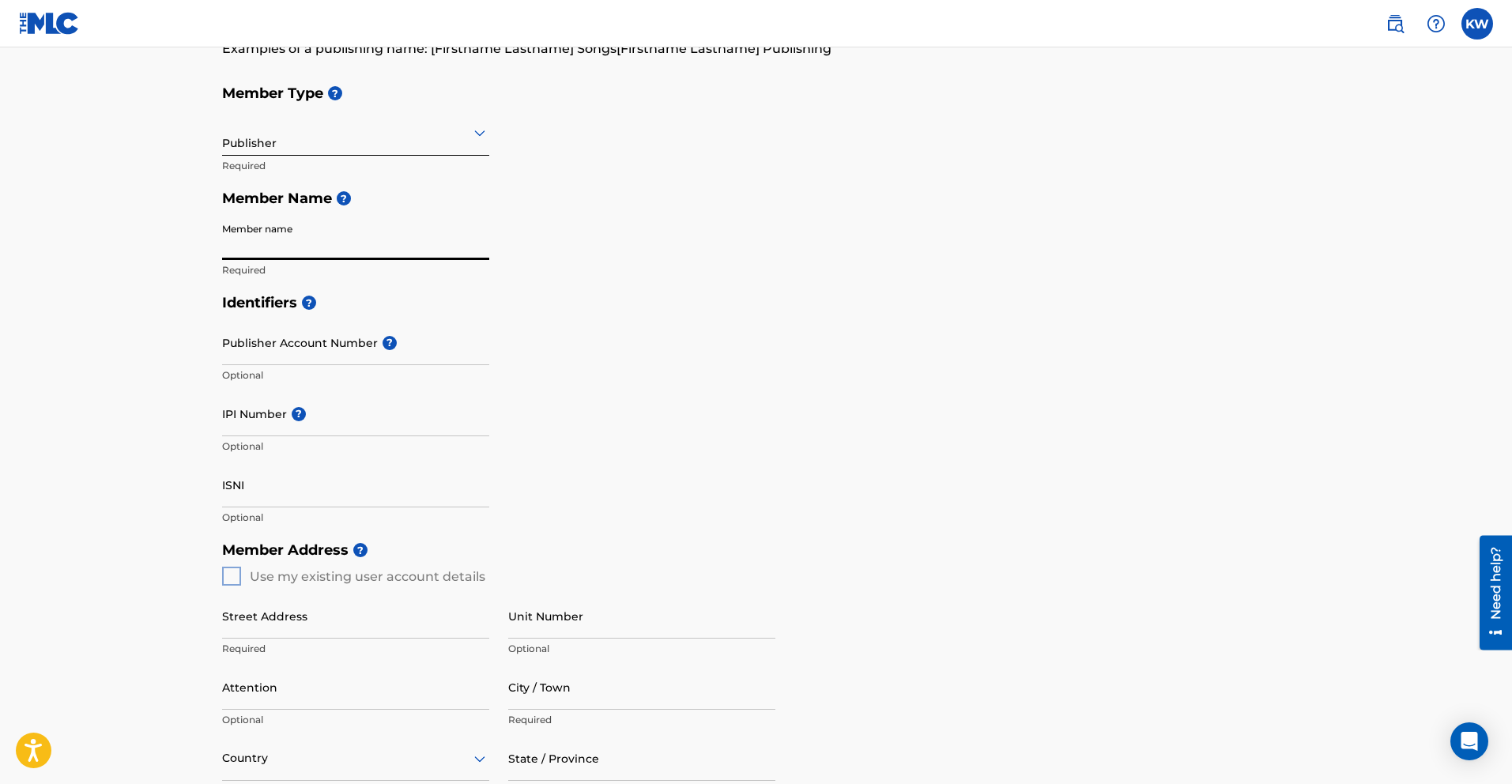 click at bounding box center (1477, 24) 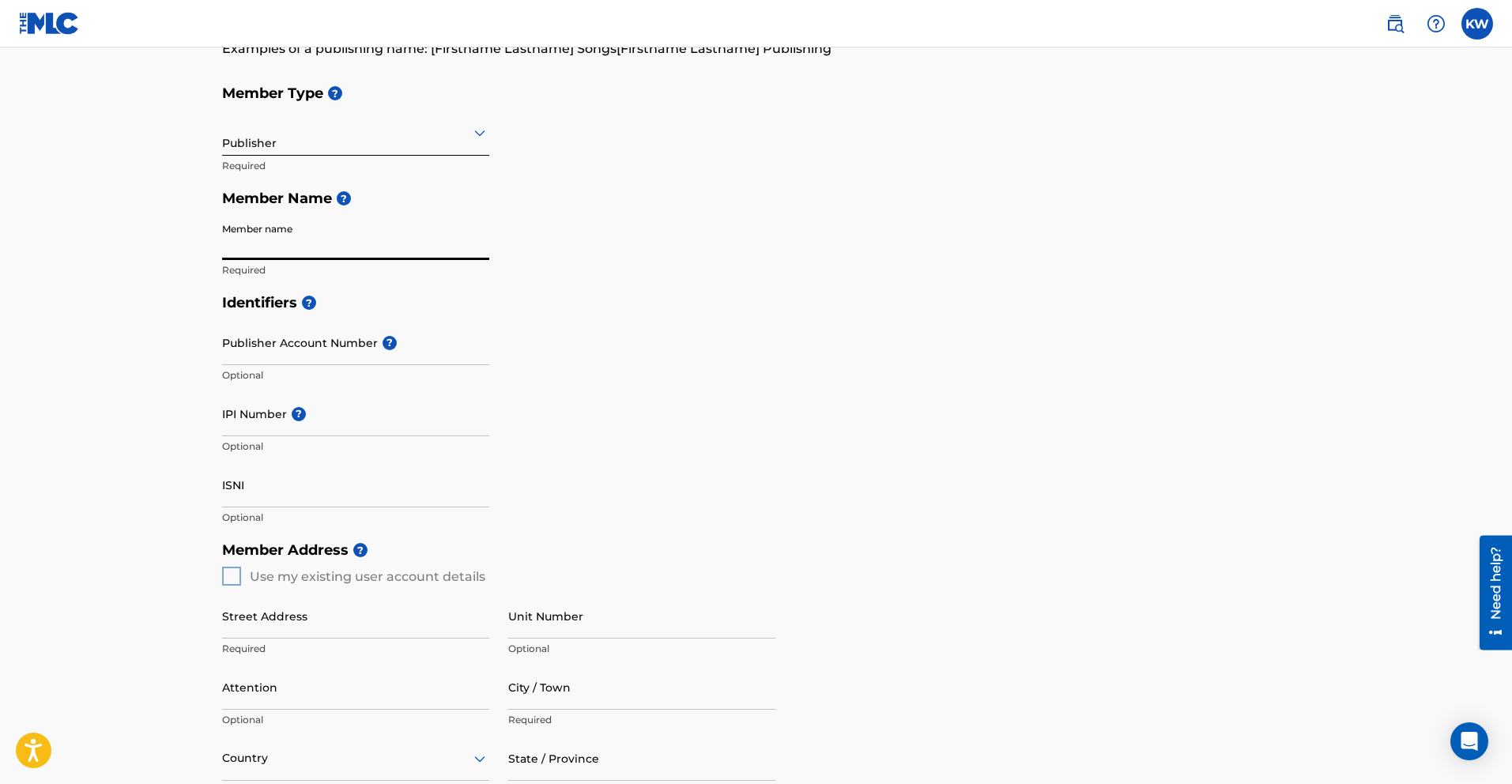 click on "Member name" at bounding box center [356, 237] 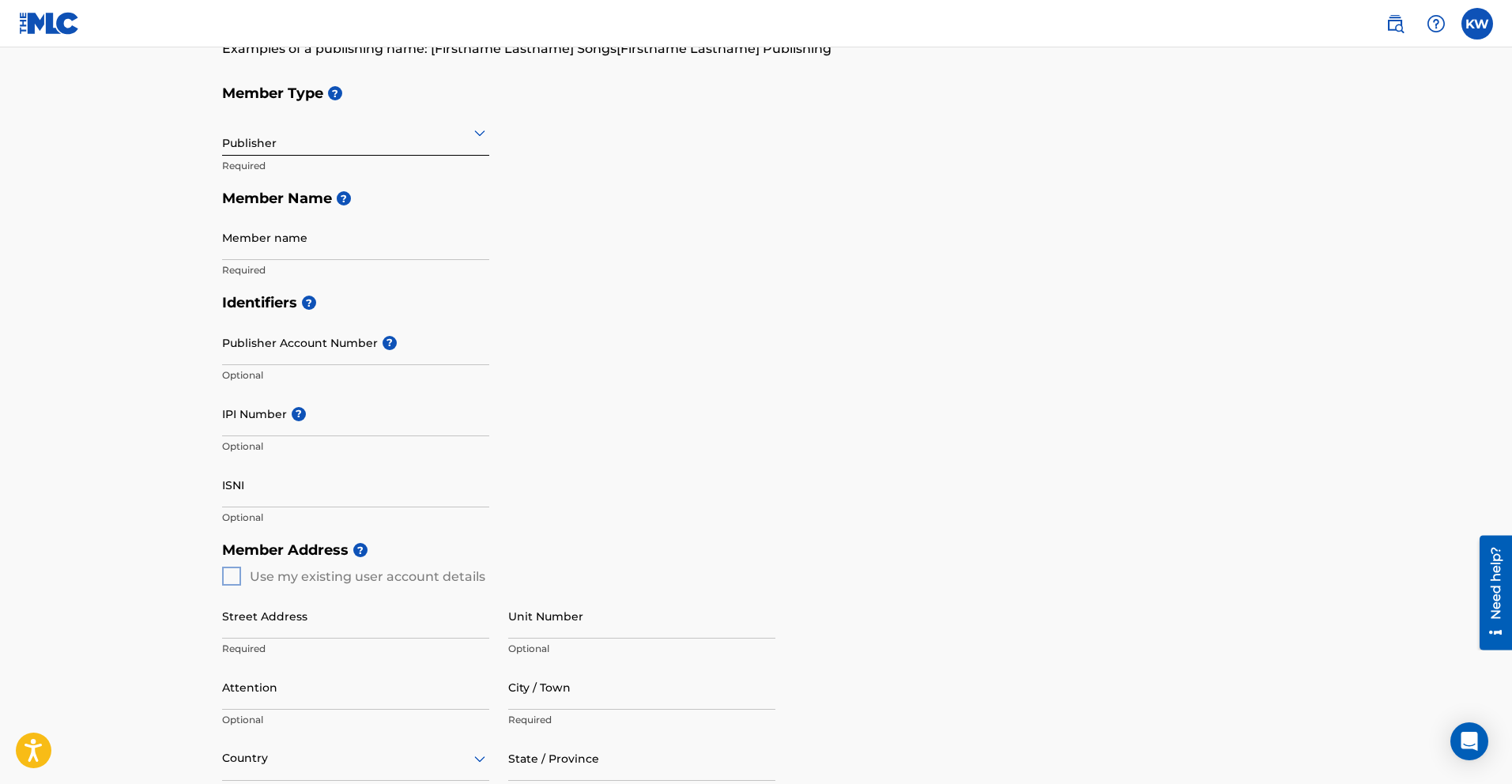 click at bounding box center [1477, 24] 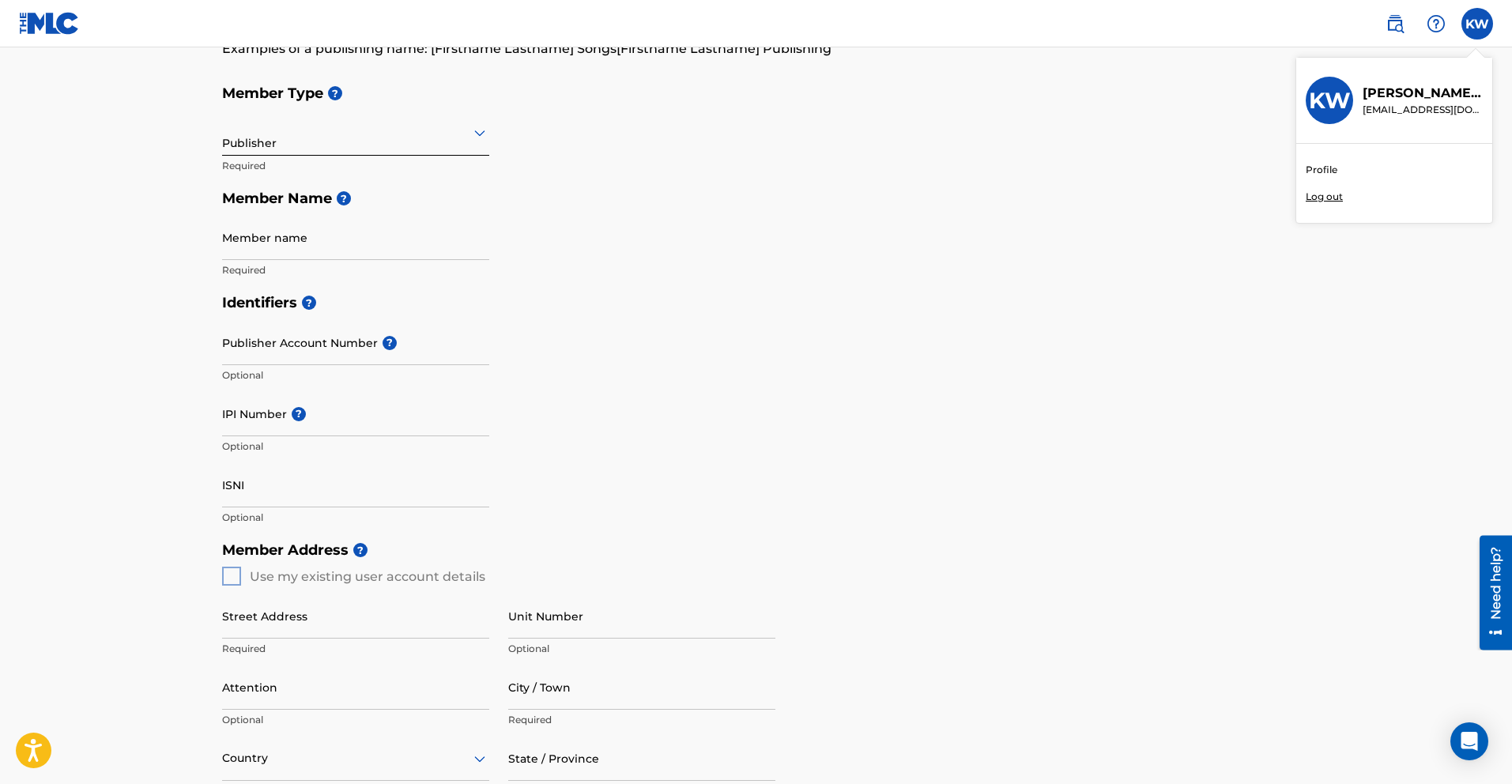 click on "KW KW [PERSON_NAME] [EMAIL_ADDRESS][DOMAIN_NAME] Profile Log out" at bounding box center (1477, 24) 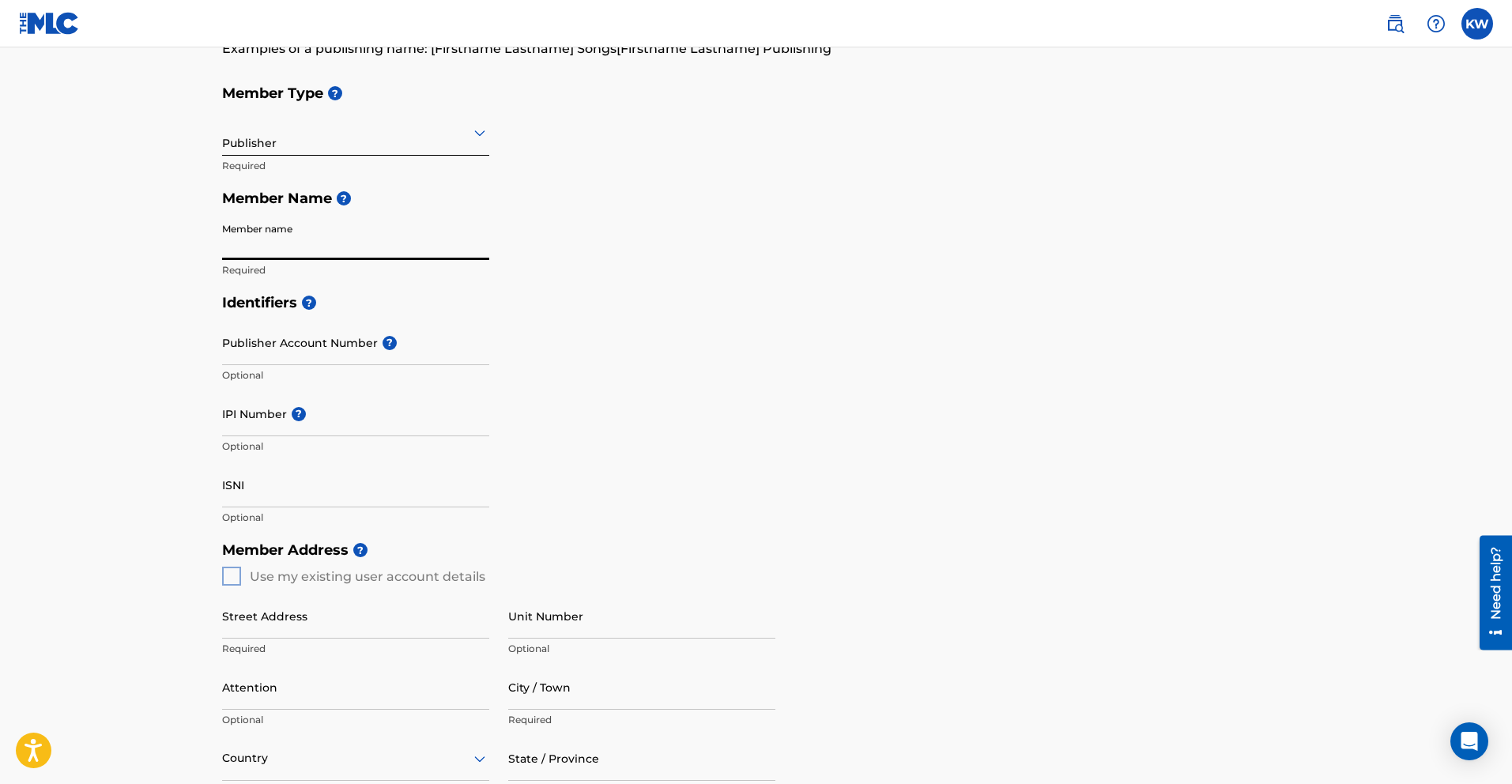click on "Member name" at bounding box center (356, 237) 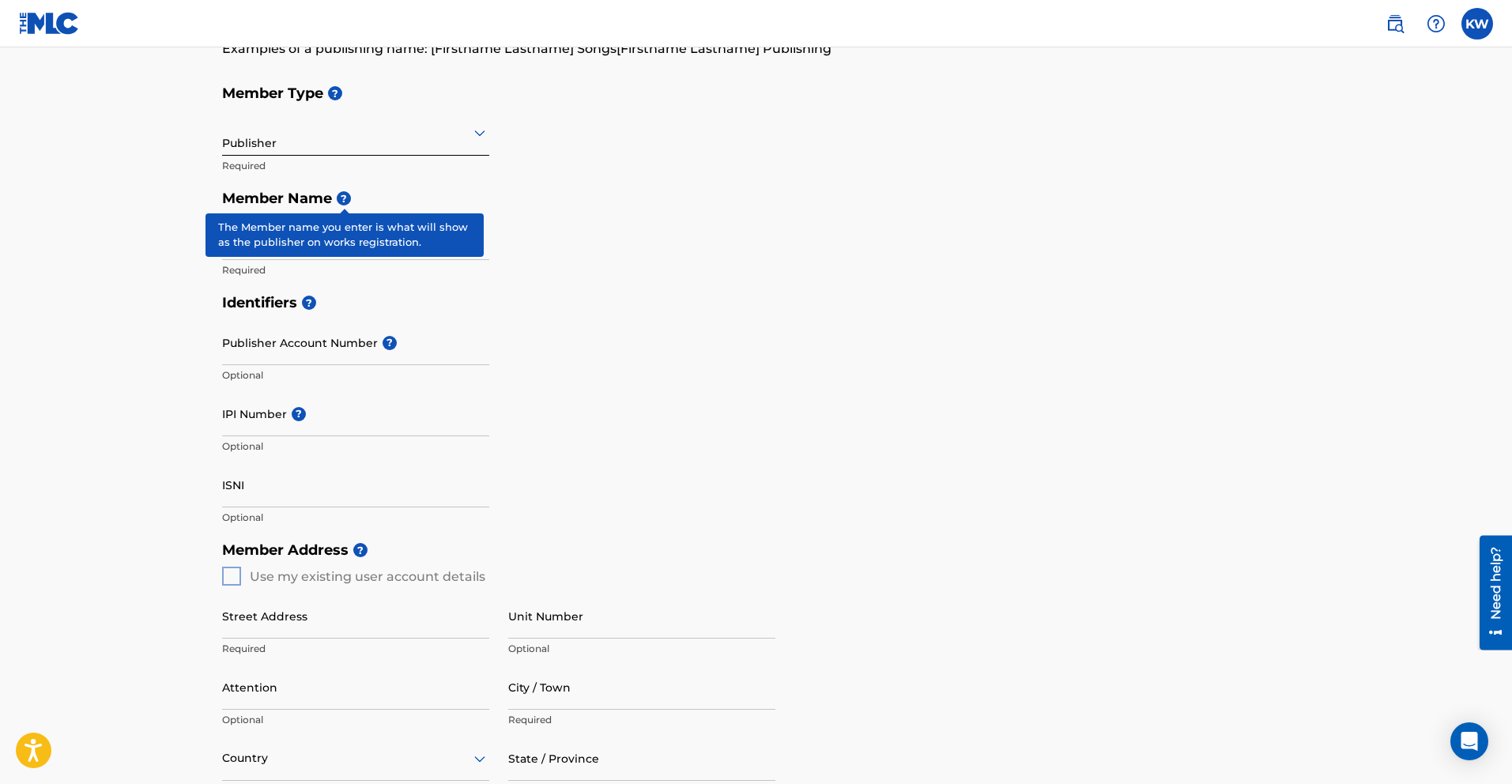 click on "?" at bounding box center (344, 198) 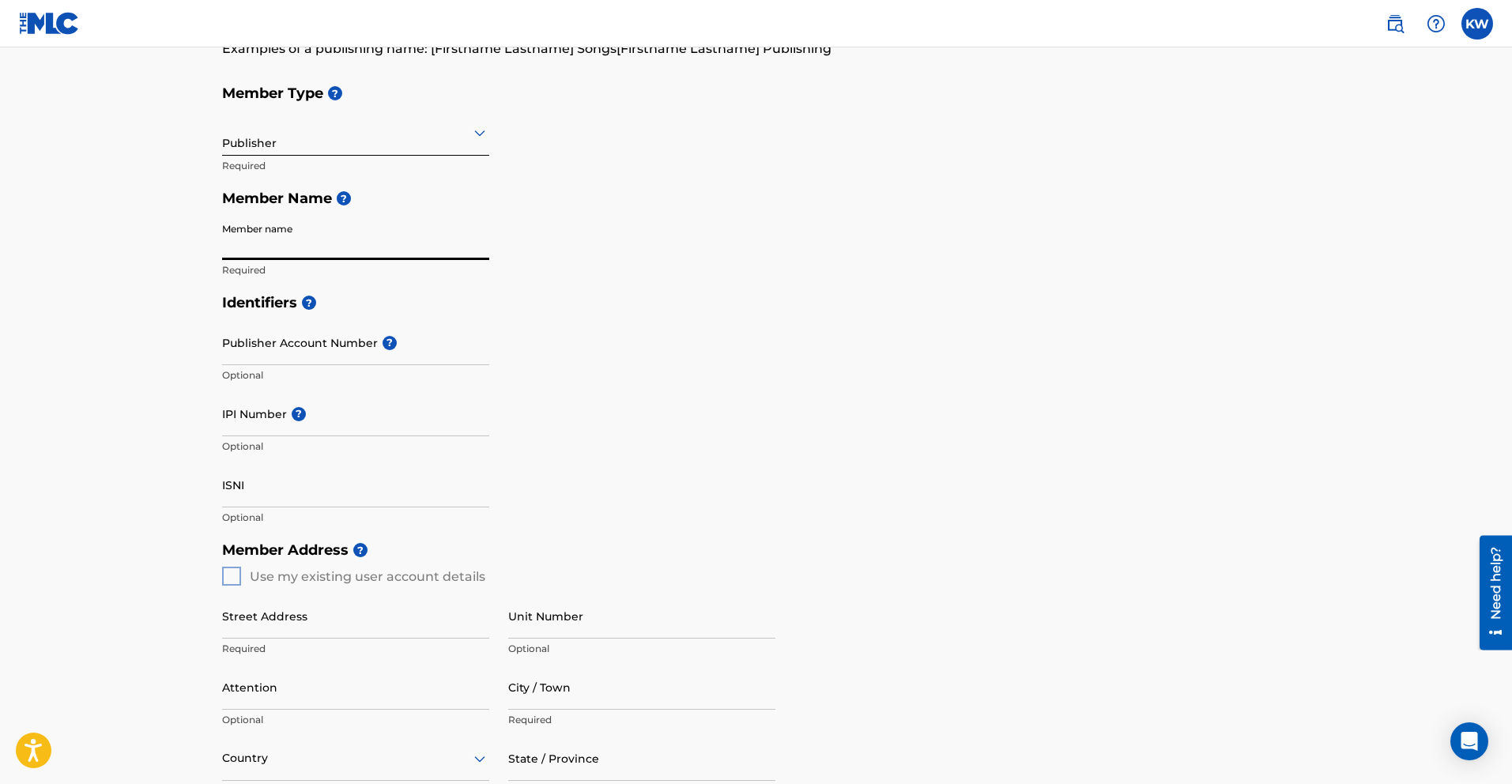 click on "Member name" at bounding box center (356, 237) 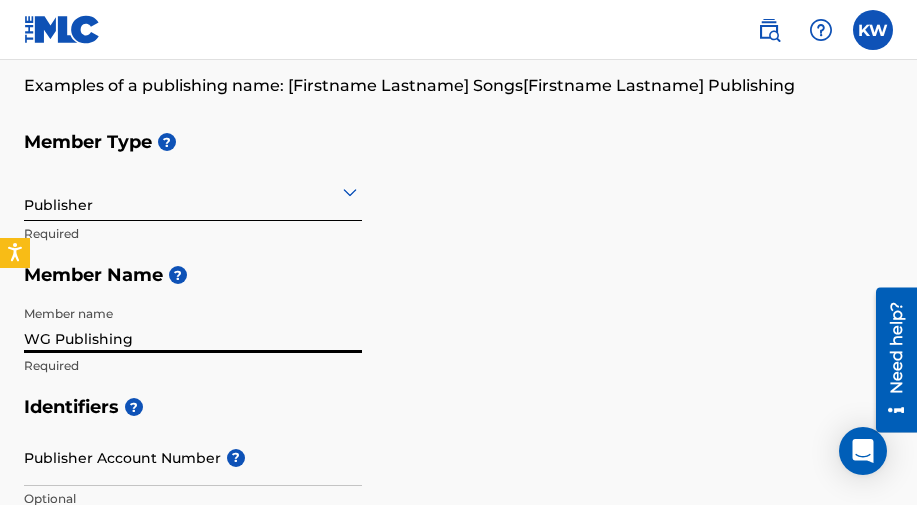 type on "WG Publishing" 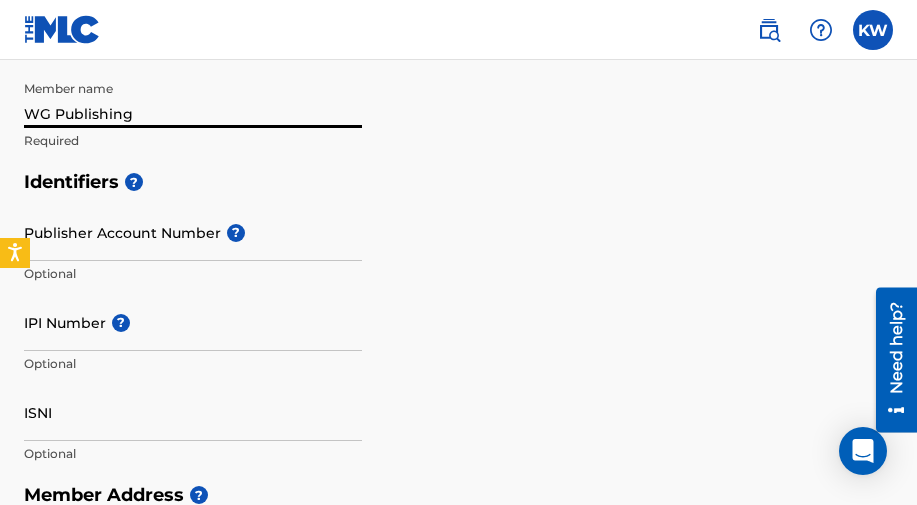 scroll, scrollTop: 375, scrollLeft: 0, axis: vertical 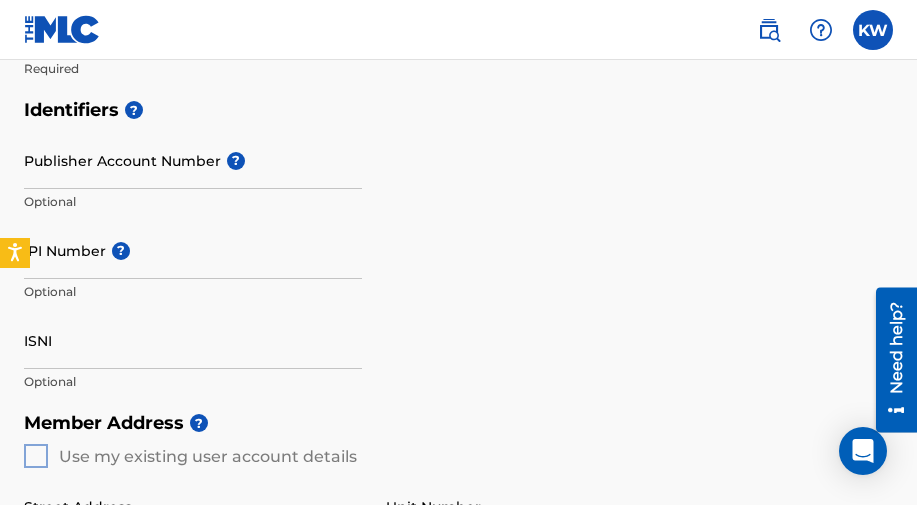 click on "IPI Number ?" at bounding box center [193, 250] 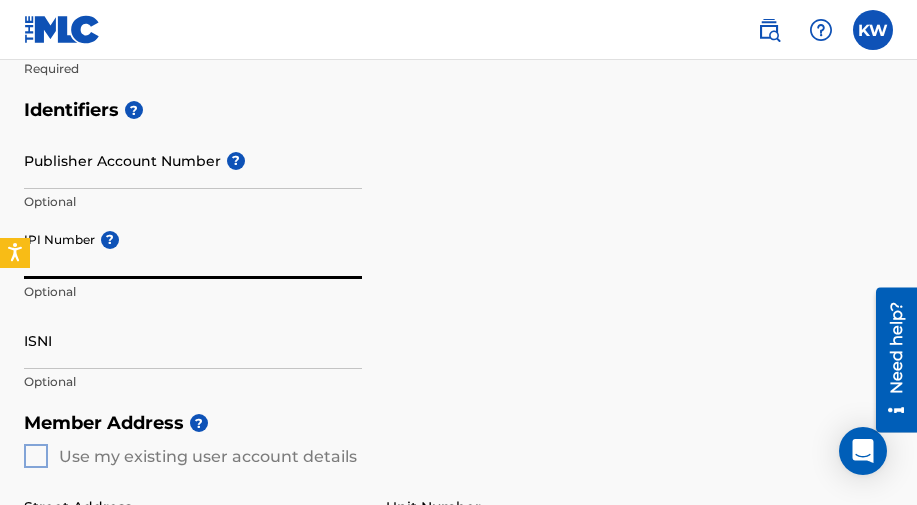 click on "IPI Number ?" at bounding box center (193, 250) 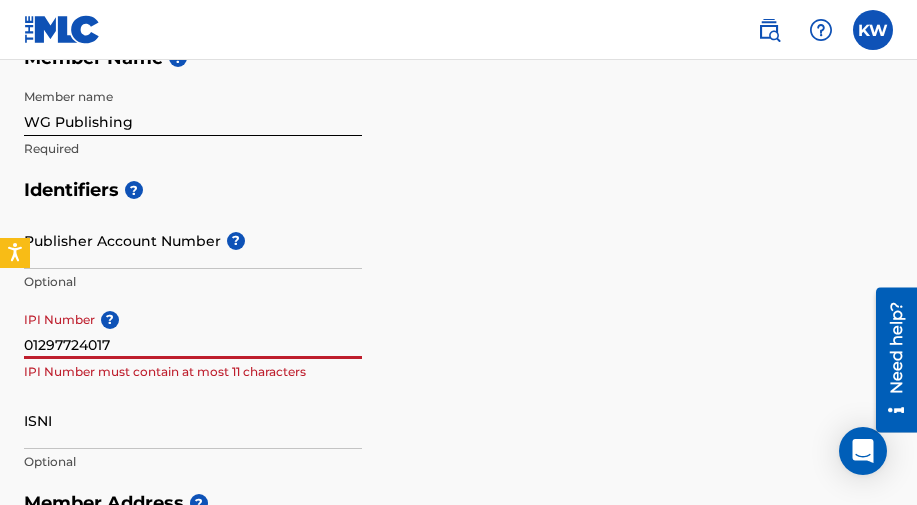 scroll, scrollTop: 403, scrollLeft: 0, axis: vertical 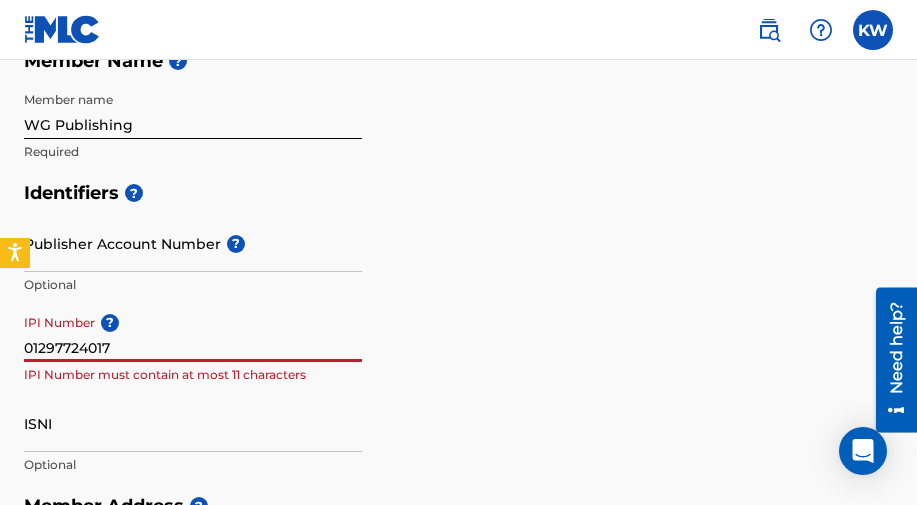 click on "01297724017" at bounding box center [193, 333] 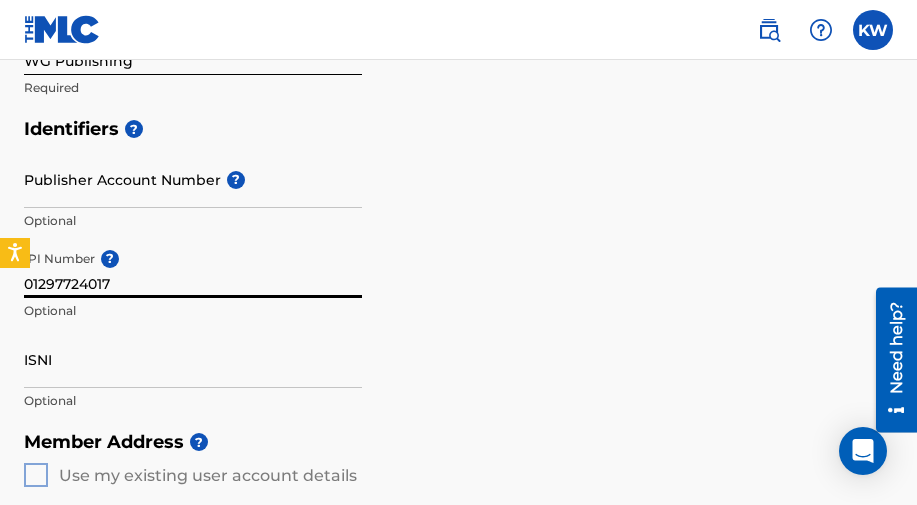 scroll, scrollTop: 471, scrollLeft: 0, axis: vertical 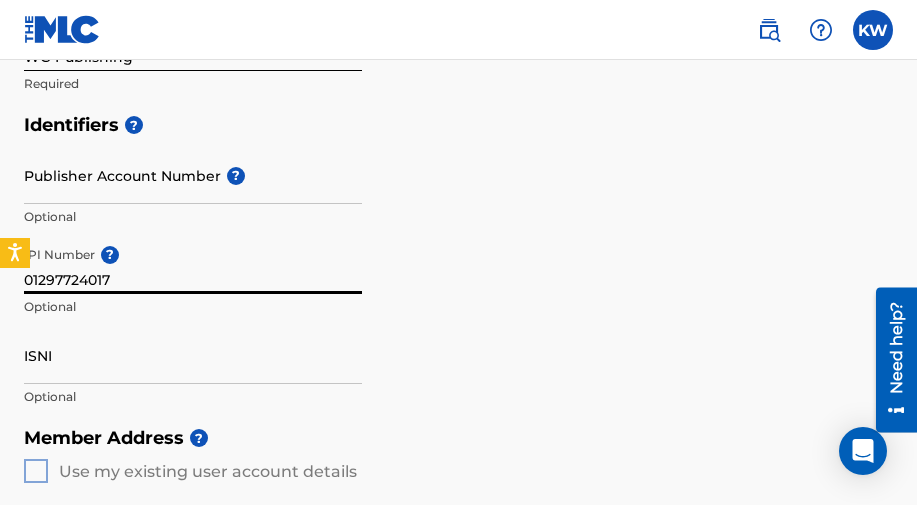 type on "01297724017" 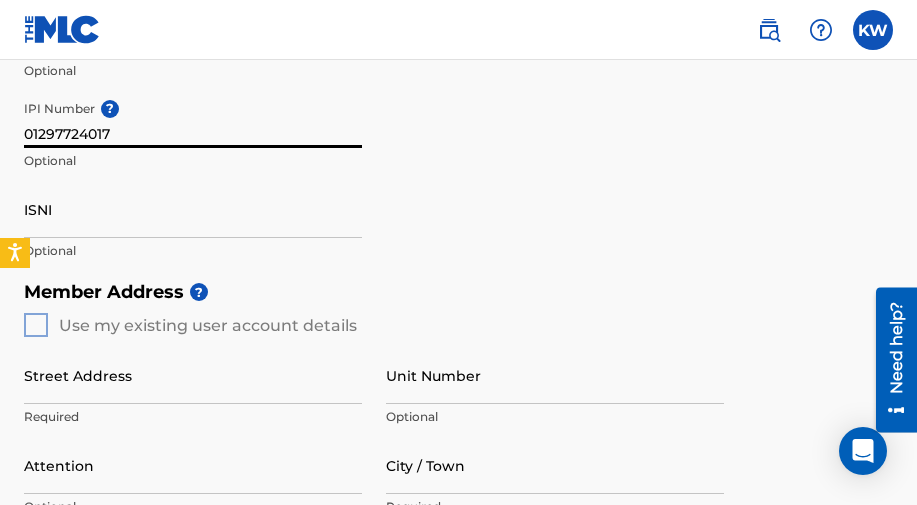 scroll, scrollTop: 621, scrollLeft: 0, axis: vertical 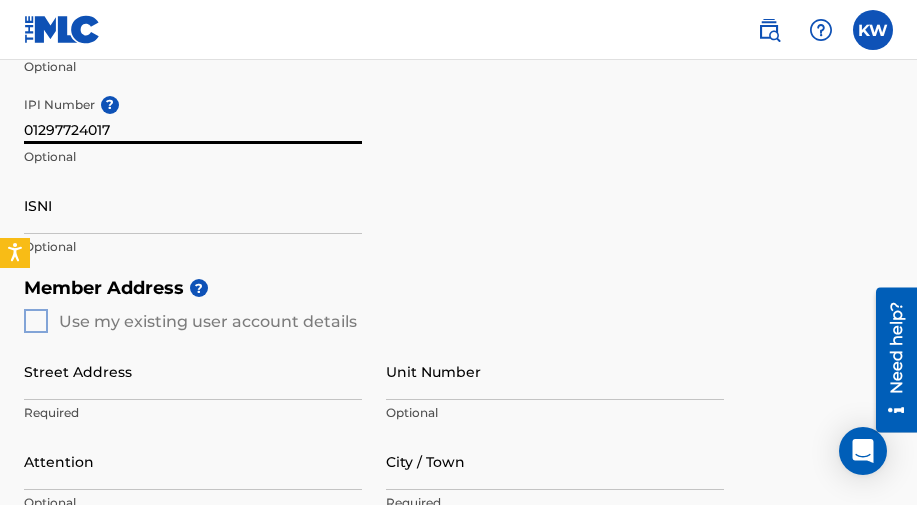 click on "Member Address ? Use my existing user account details Street Address Required Unit Number Optional Attention Optional City / Town Required Country Required State / Province Optional ZIP / Postal Code Optional" at bounding box center [458, 495] 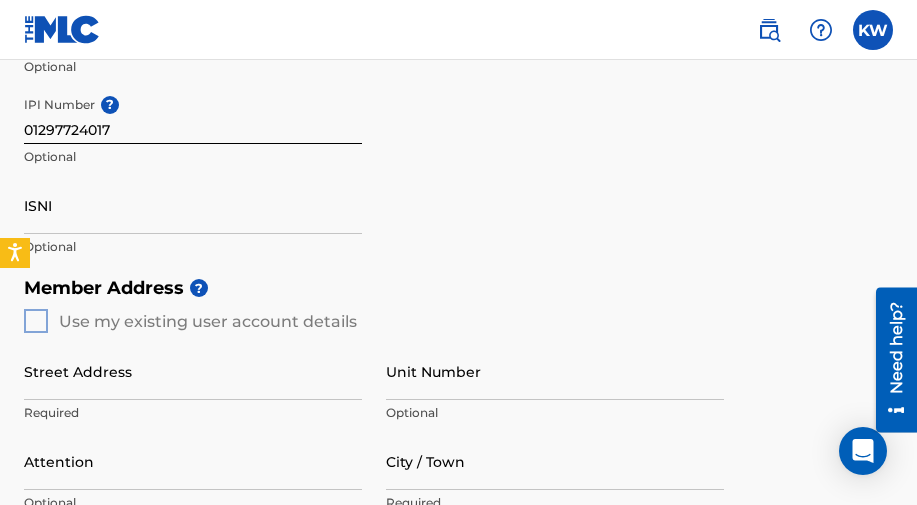 click on "Member Address ? Use my existing user account details Street Address Required Unit Number Optional Attention Optional City / Town Required Country Required State / Province Optional ZIP / Postal Code Optional" at bounding box center [458, 495] 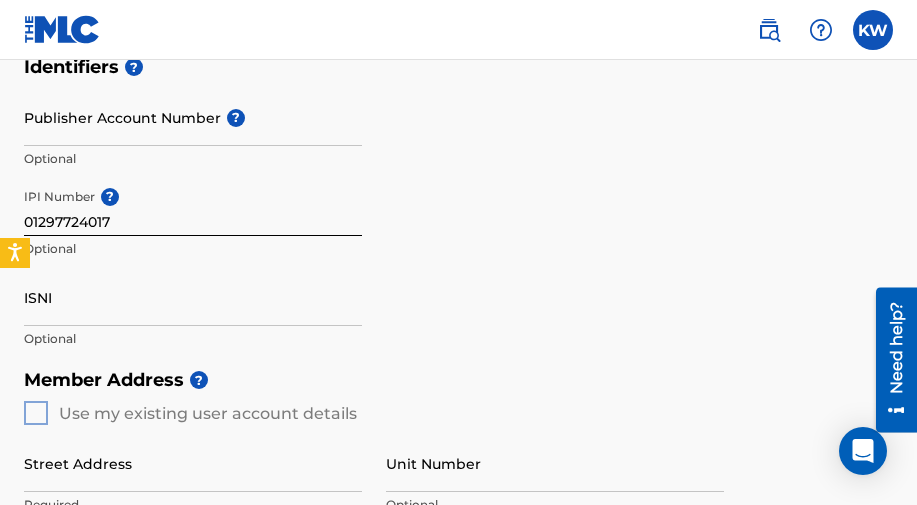 scroll, scrollTop: 756, scrollLeft: 0, axis: vertical 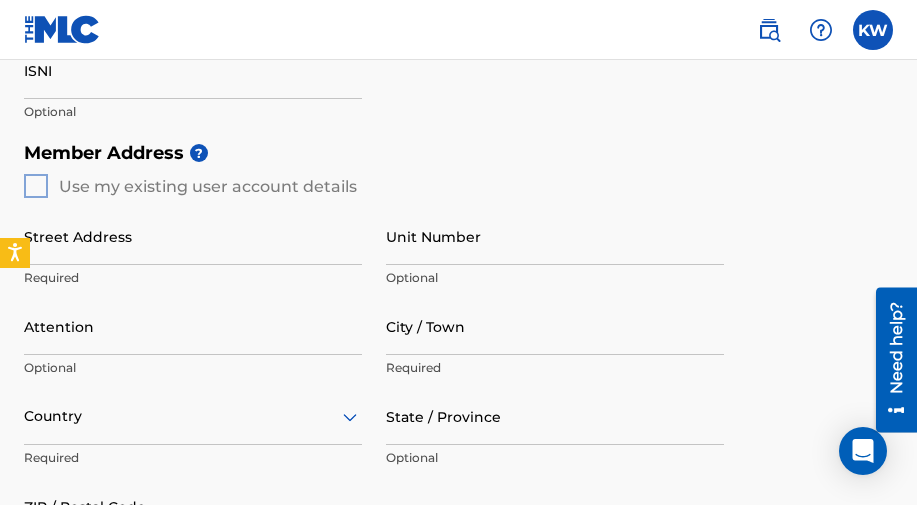 click on "Member Address ? Use my existing user account details Street Address Required Unit Number Optional Attention Optional City / Town Required Country Required State / Province Optional ZIP / Postal Code Optional" at bounding box center (458, 360) 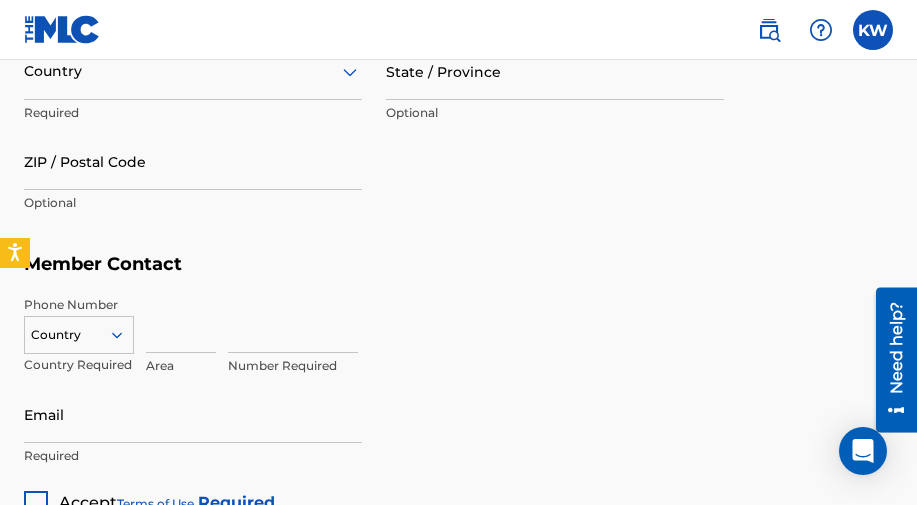 scroll, scrollTop: 1248, scrollLeft: 0, axis: vertical 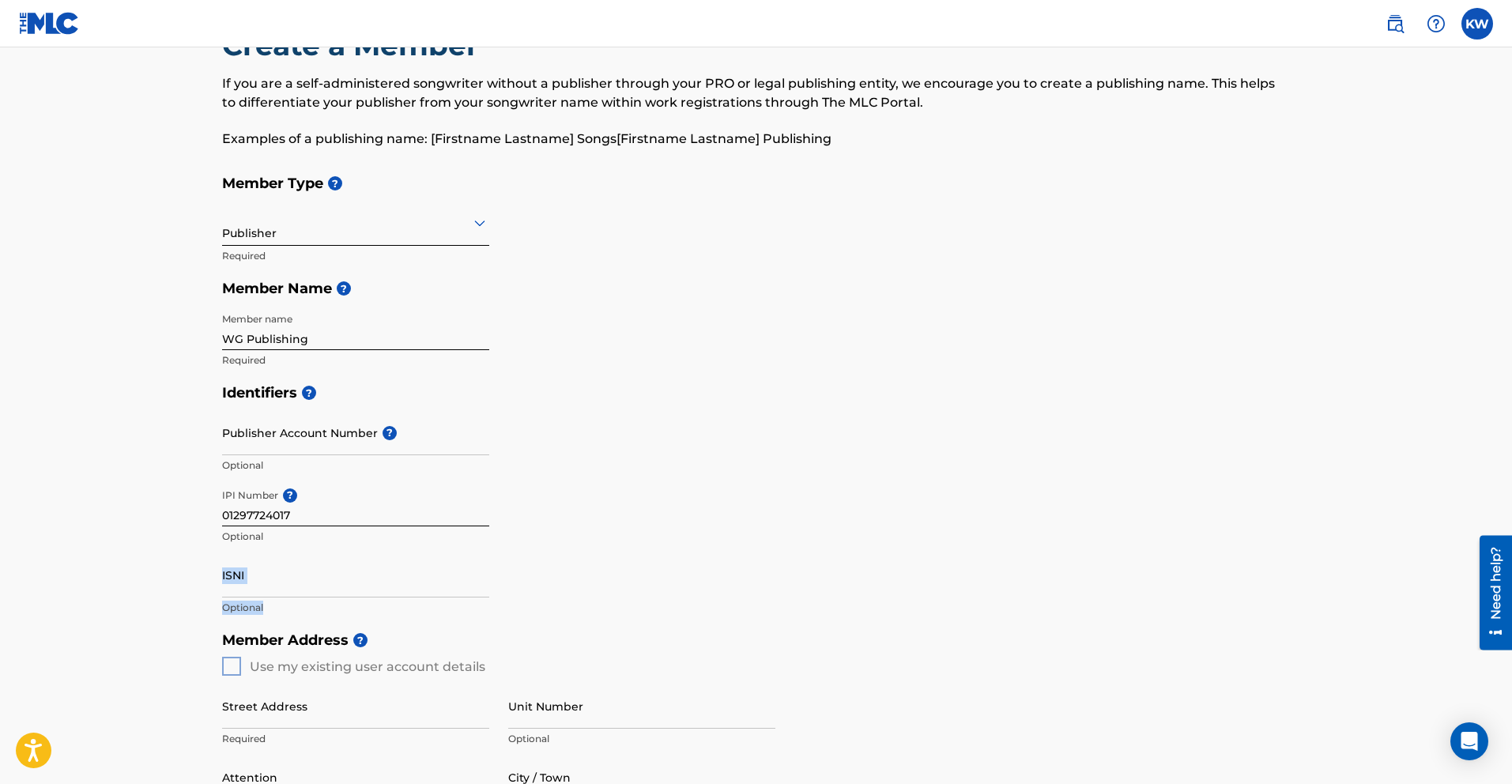 drag, startPoint x: 265, startPoint y: 602, endPoint x: 217, endPoint y: 567, distance: 59.405387 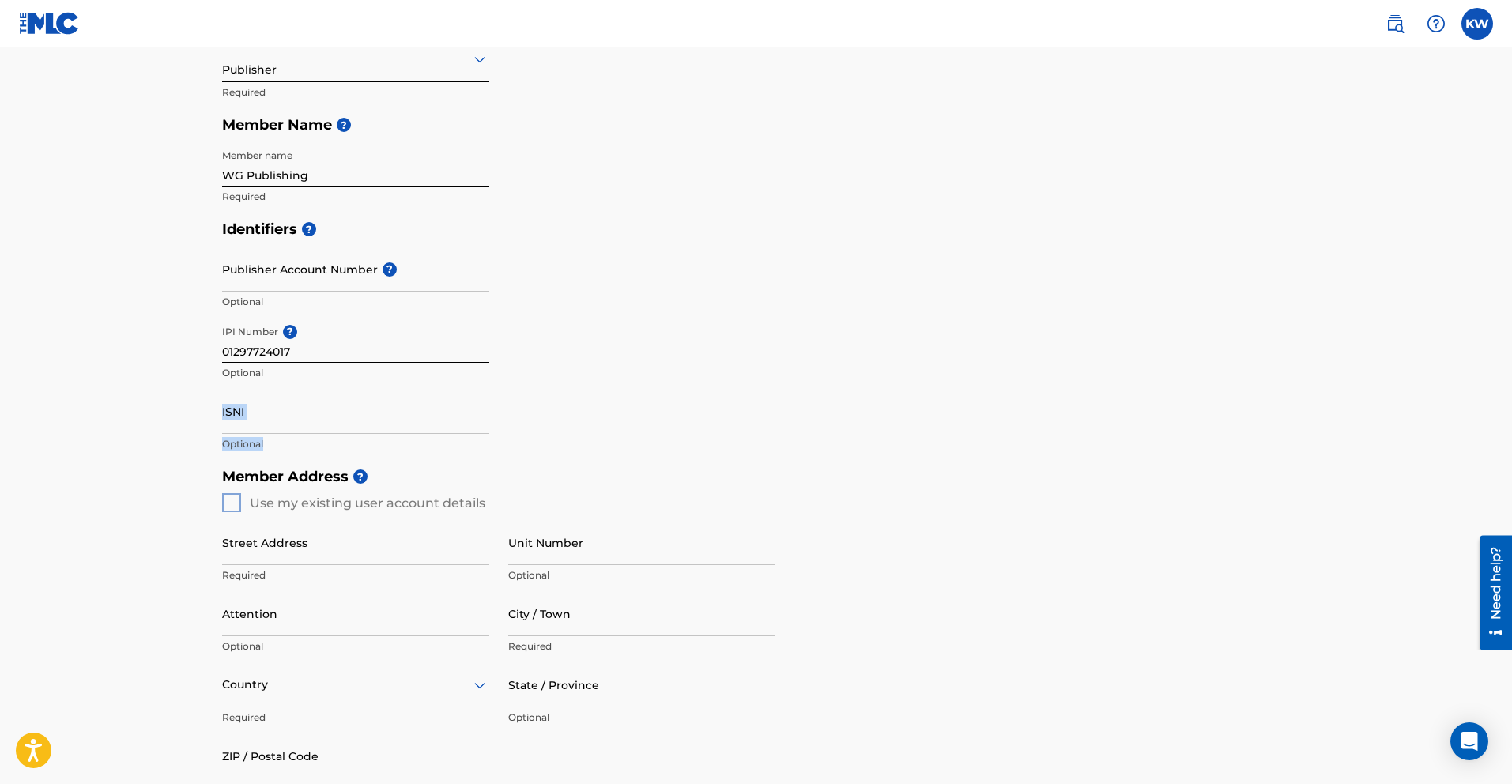 scroll, scrollTop: 226, scrollLeft: 0, axis: vertical 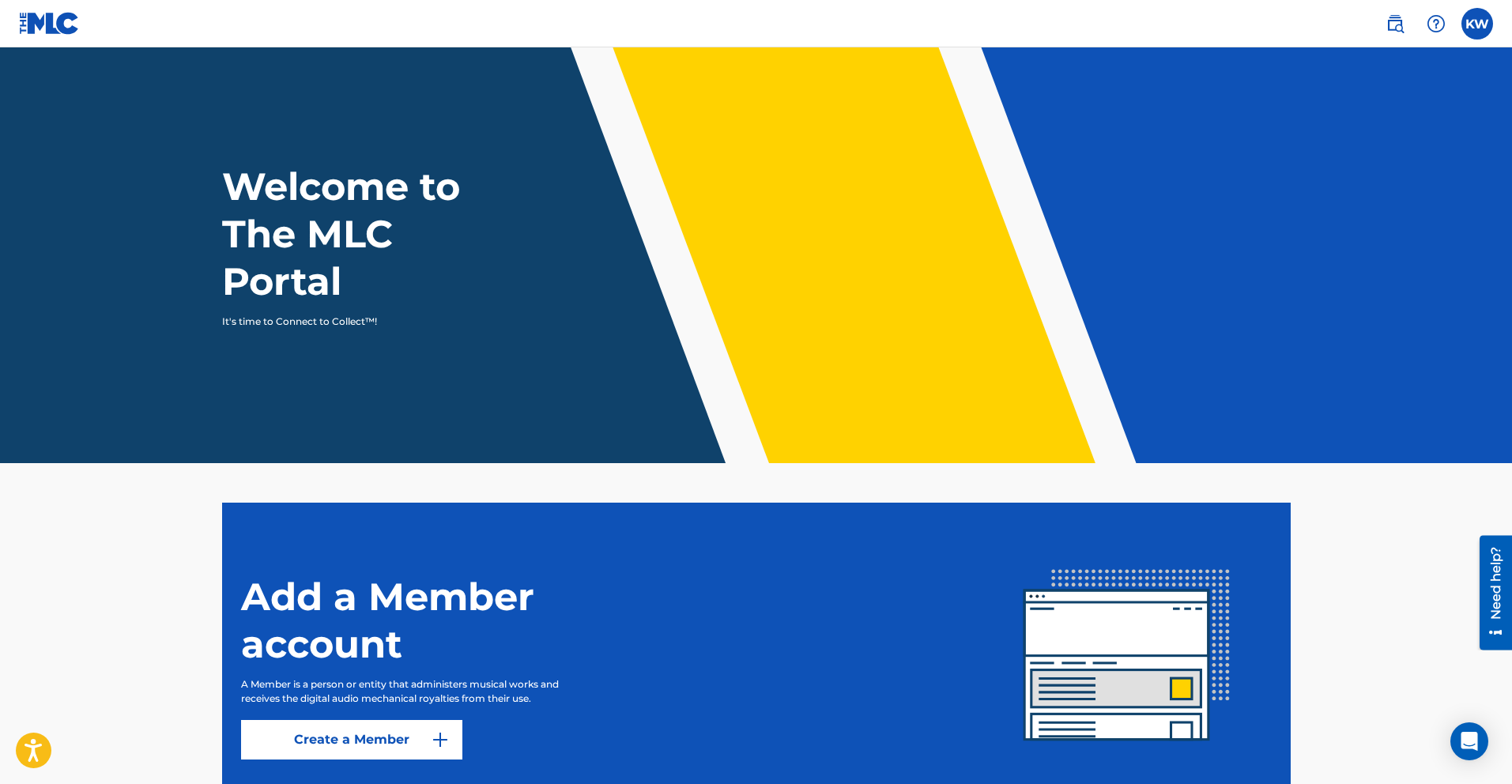click on "Welcome to The MLC Portal It's time to Connect to Collect™!" at bounding box center [756, 255] 